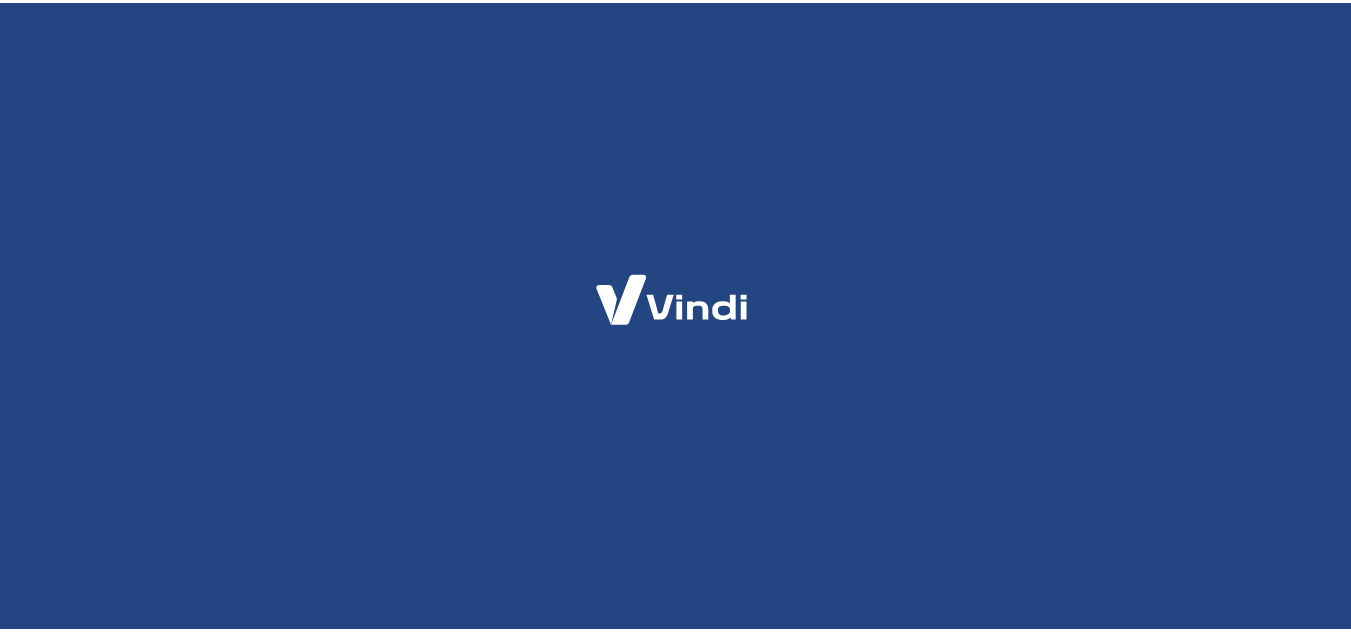 scroll, scrollTop: 0, scrollLeft: 0, axis: both 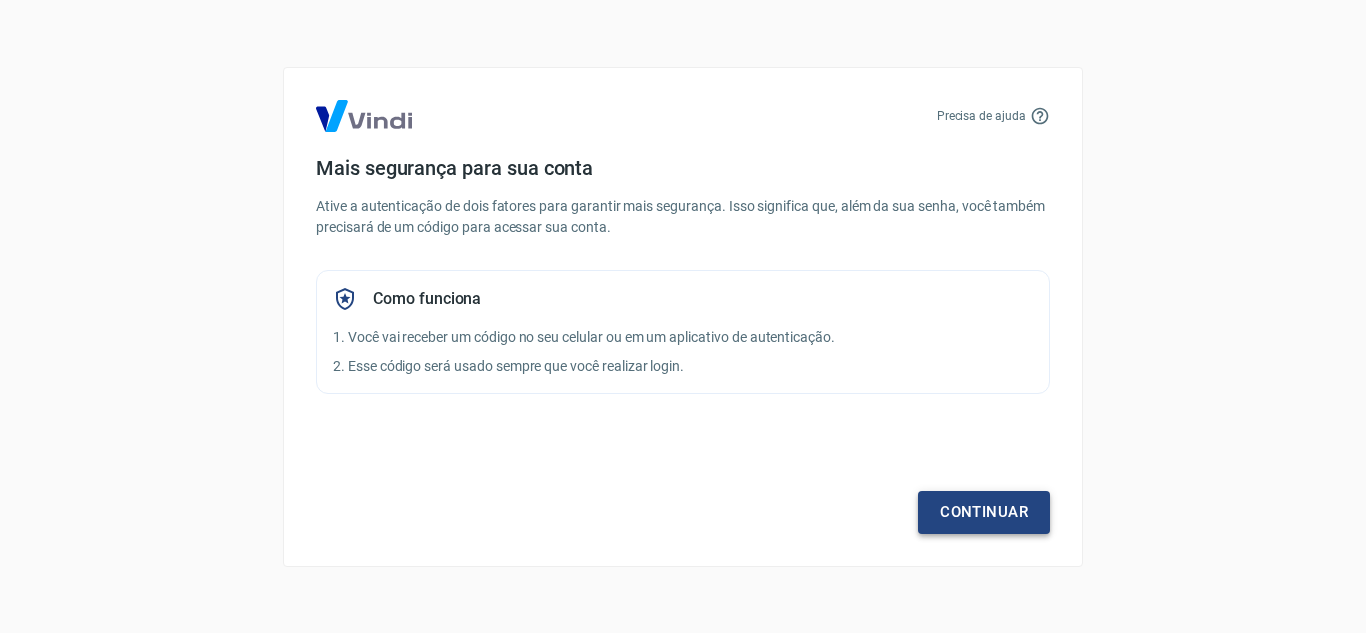click on "Continuar" at bounding box center [984, 512] 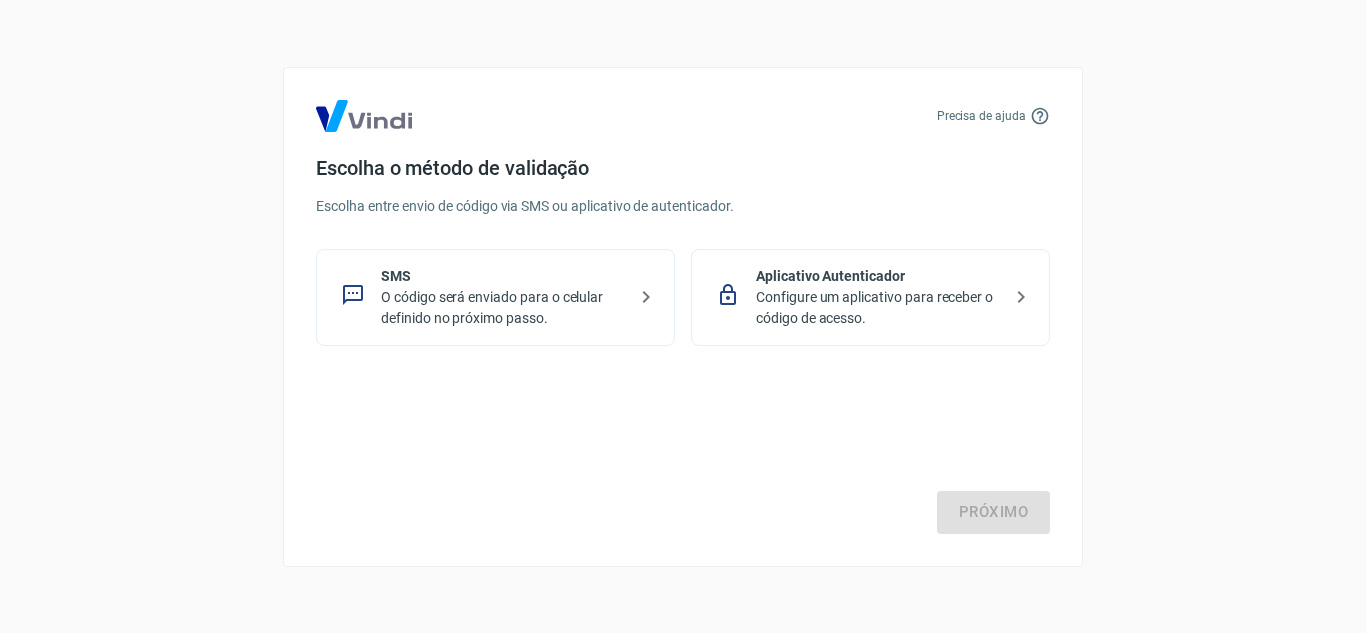 click on "O código será enviado para o celular definido no próximo passo." at bounding box center (503, 308) 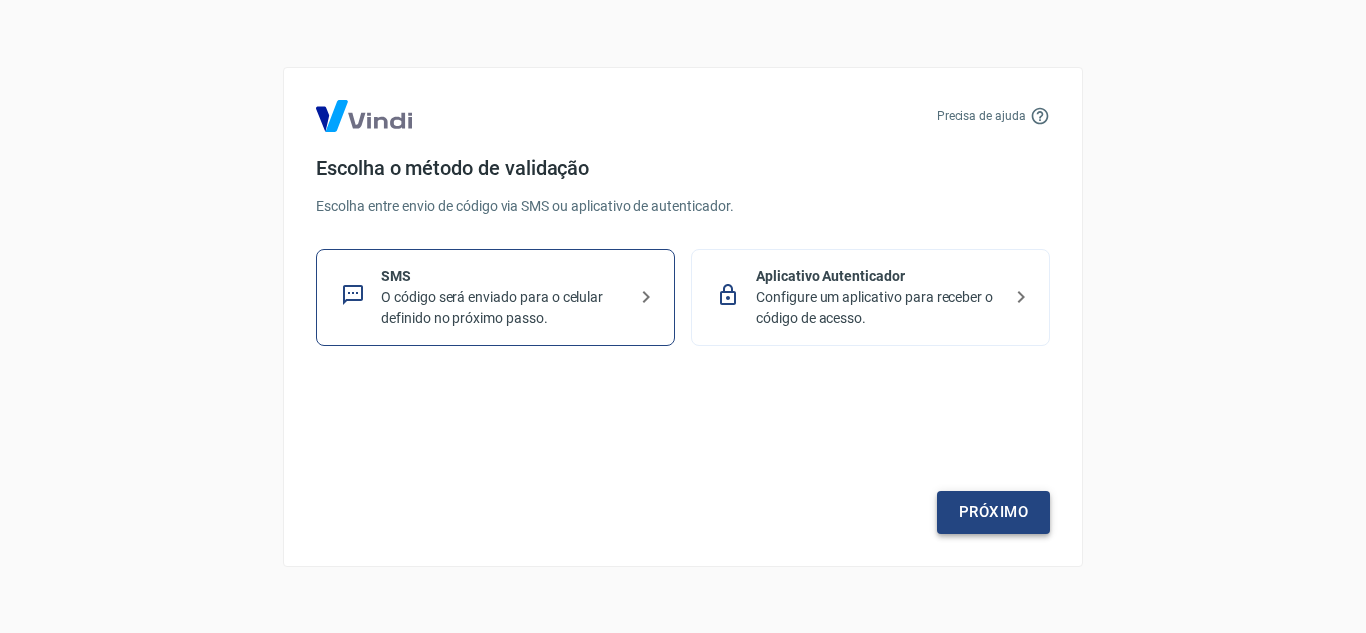 click on "Próximo" at bounding box center [993, 512] 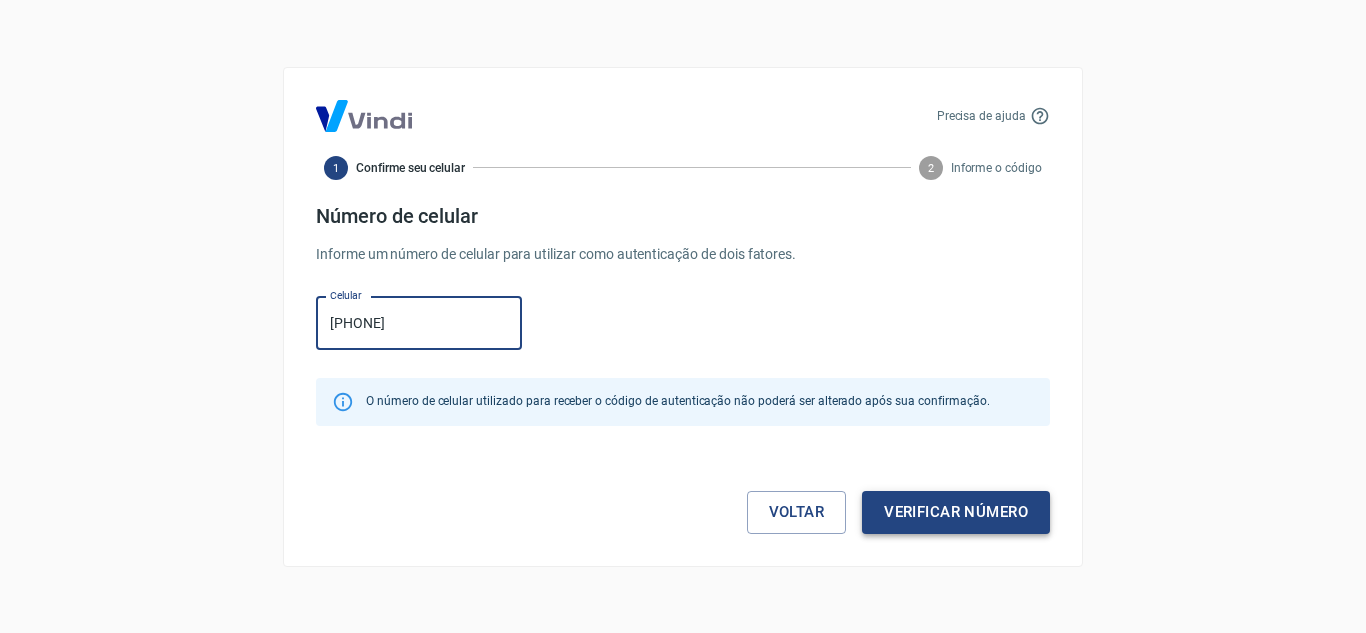type on "[PHONE]" 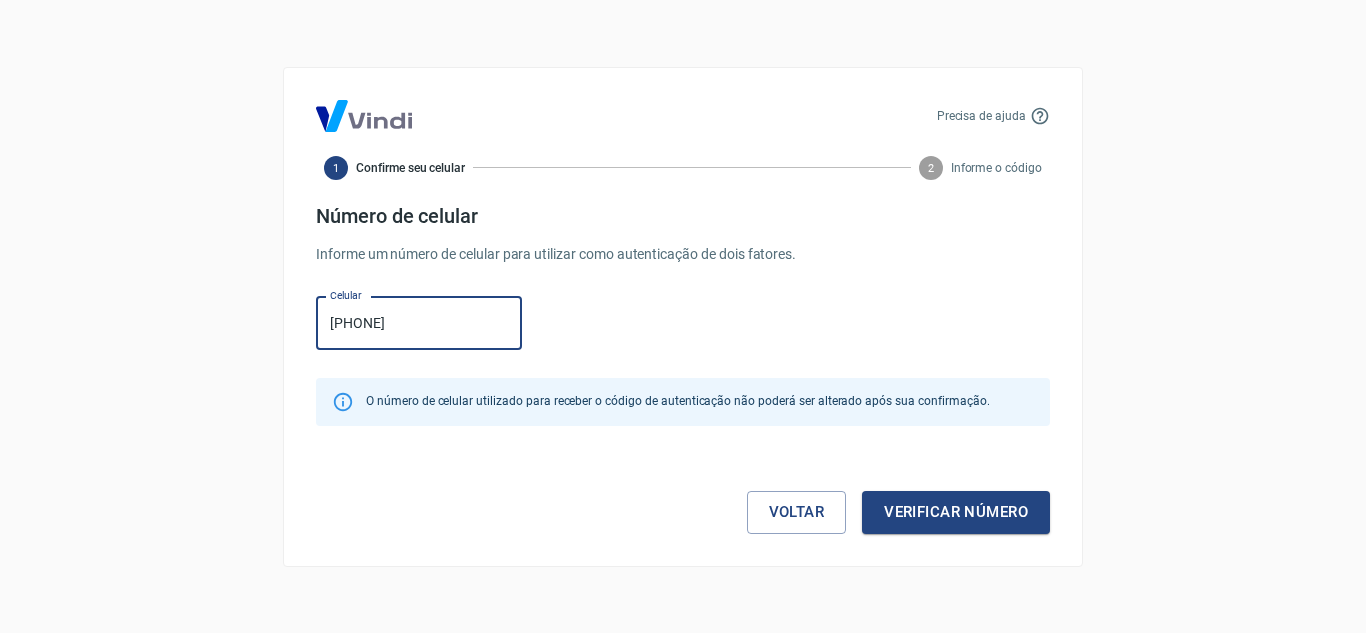 click on "Verificar número" at bounding box center [956, 512] 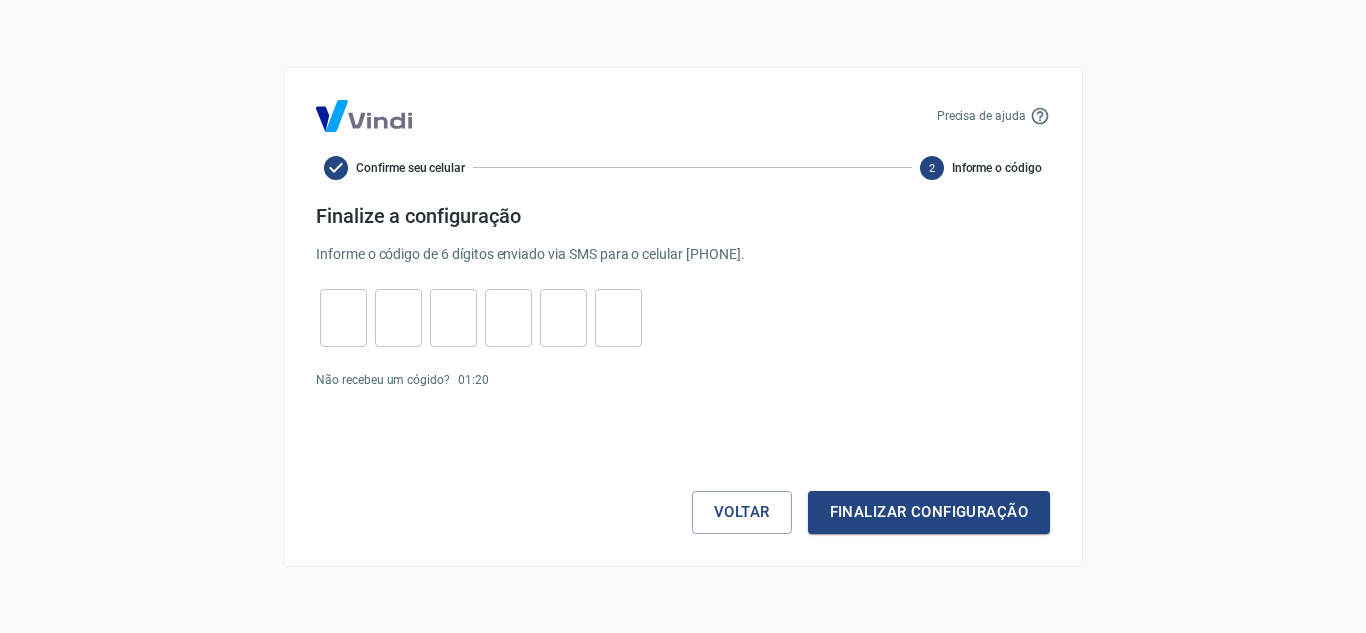 click at bounding box center (343, 317) 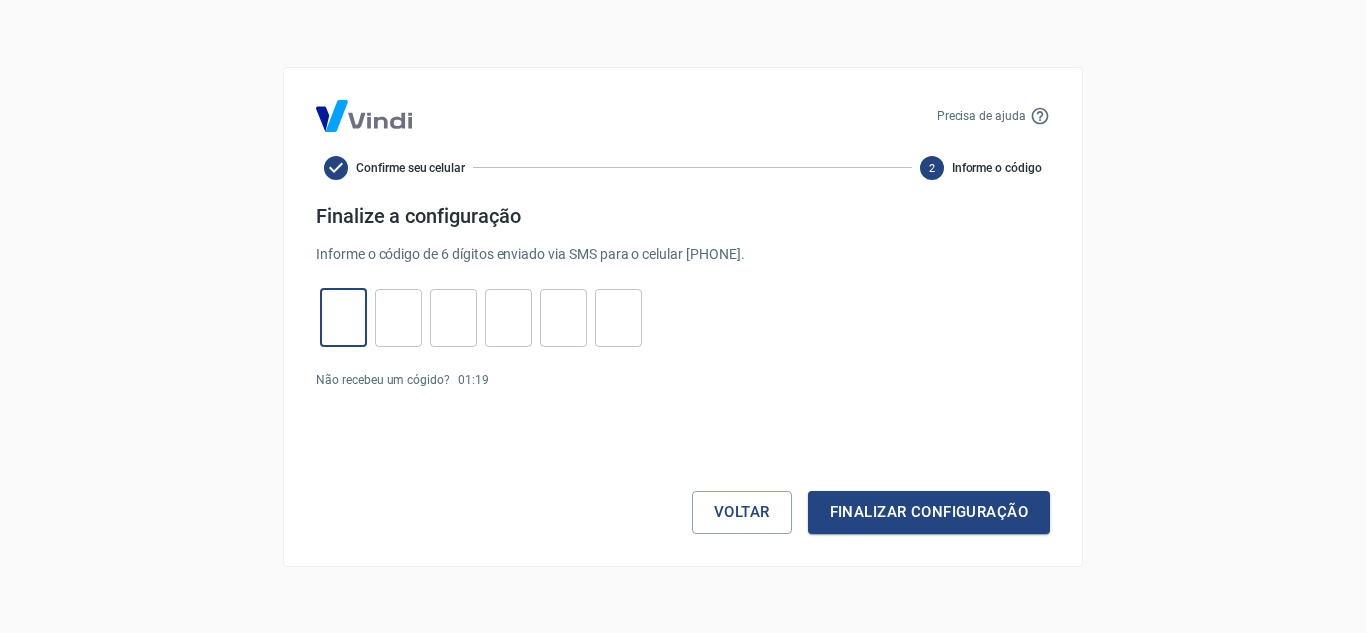 type on "6" 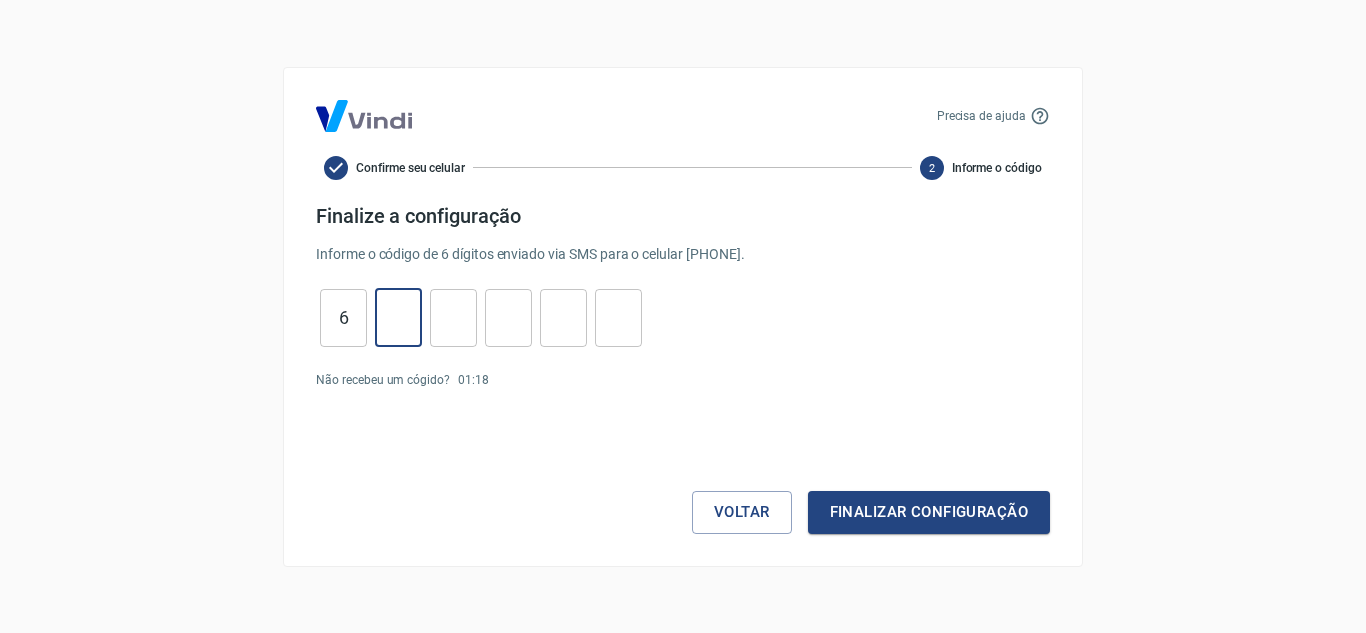 type on "2" 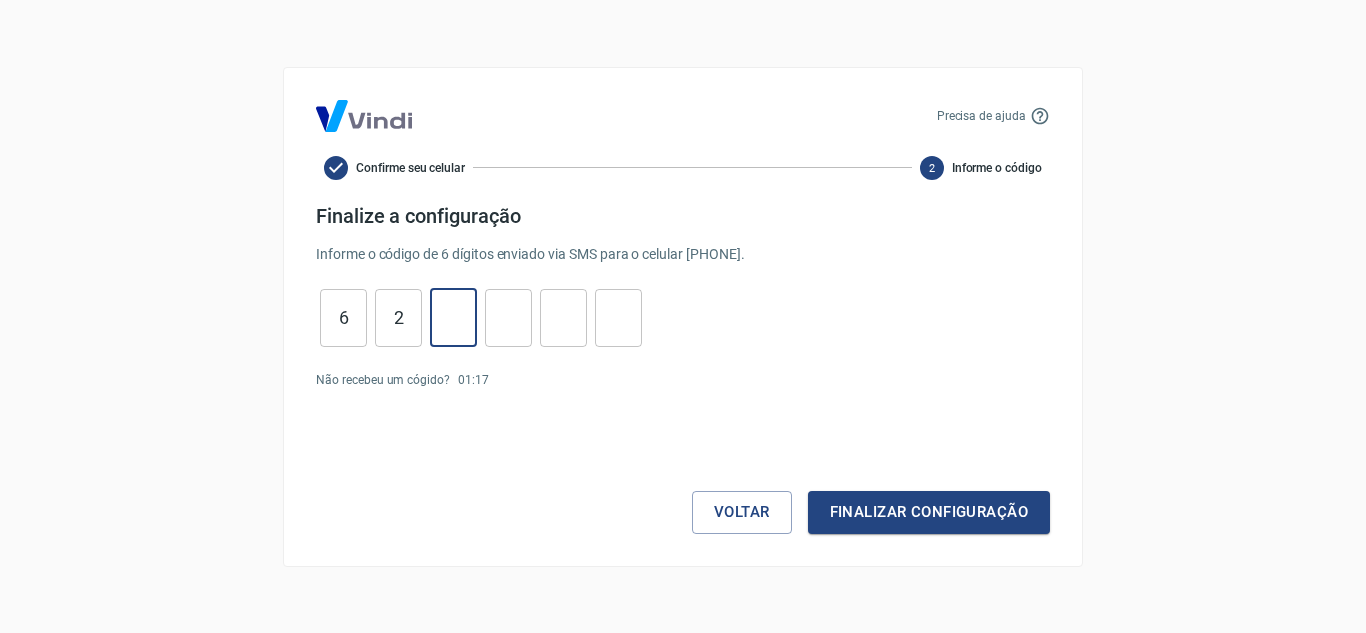 type on "4" 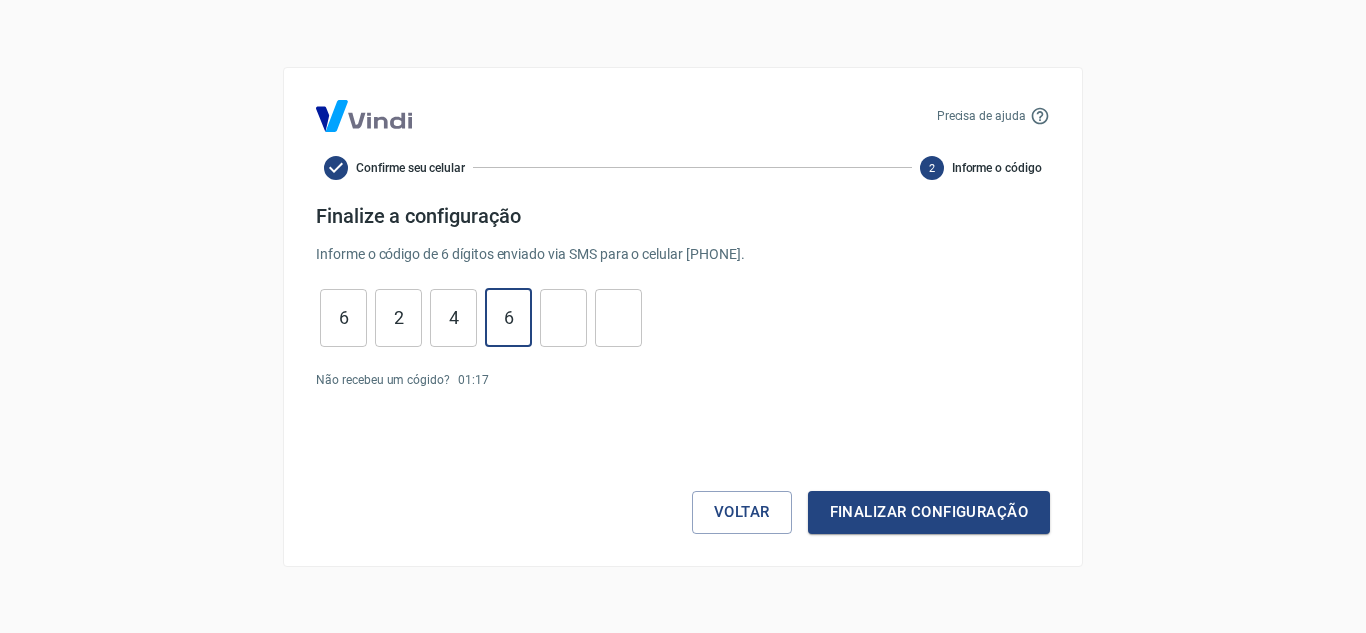 type on "6" 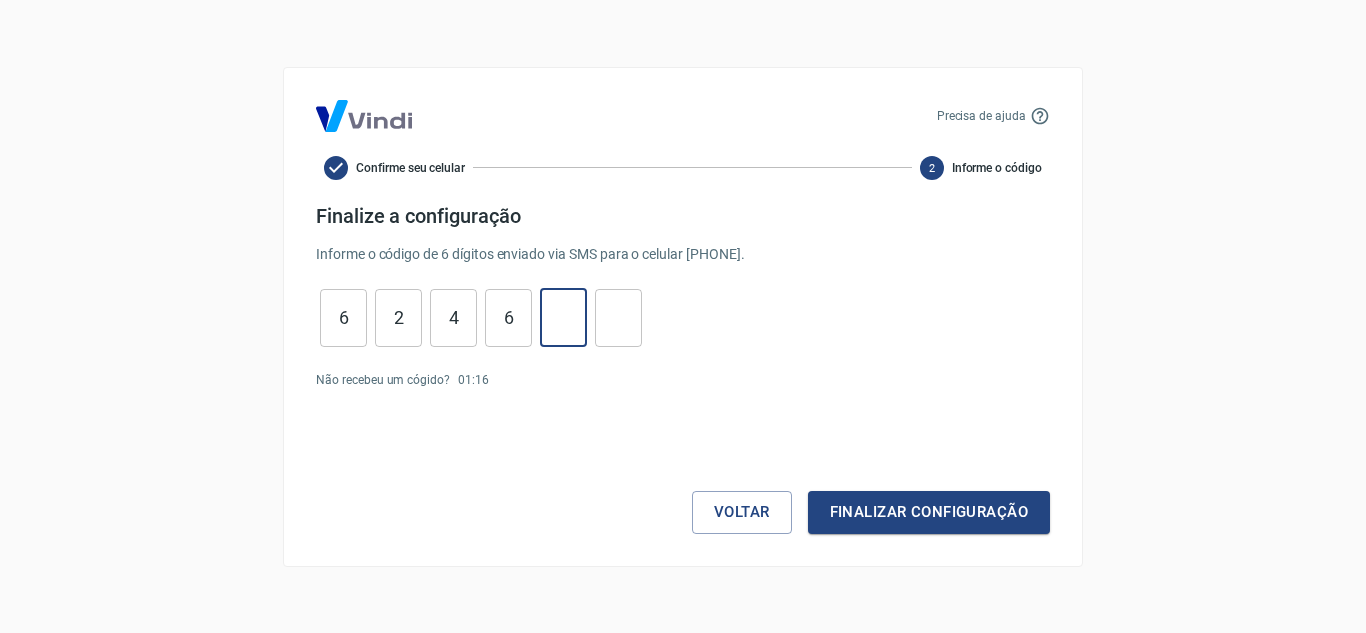 type on "3" 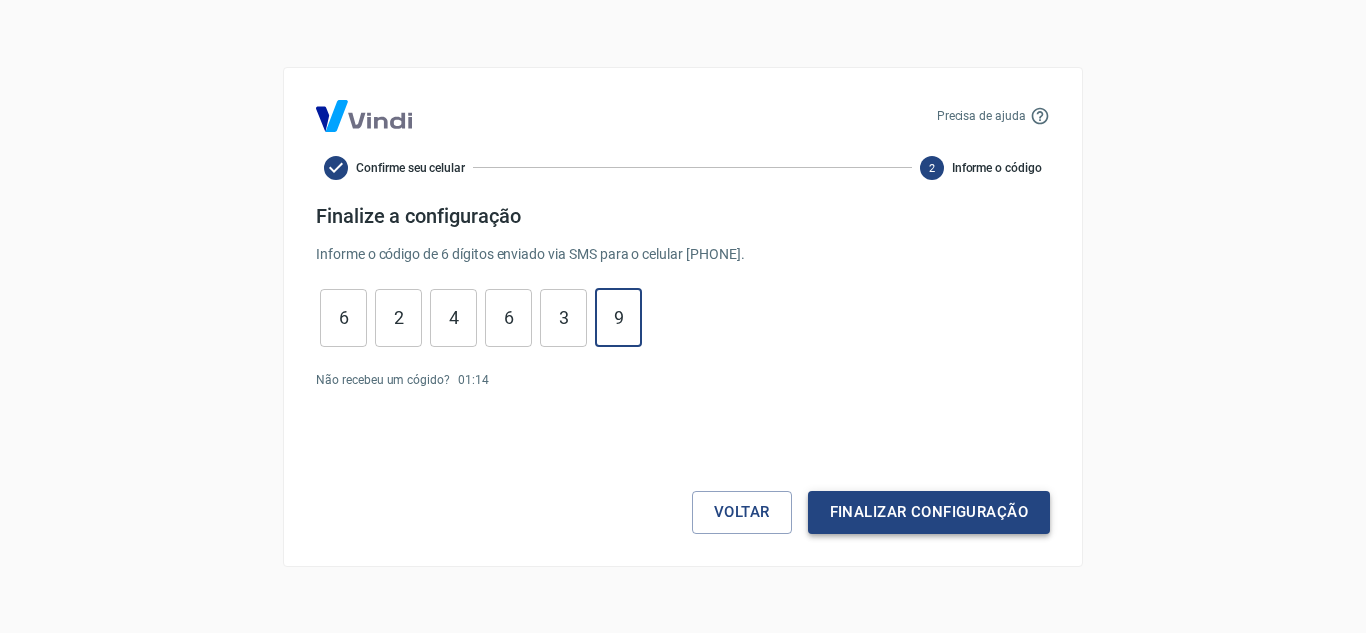 type on "9" 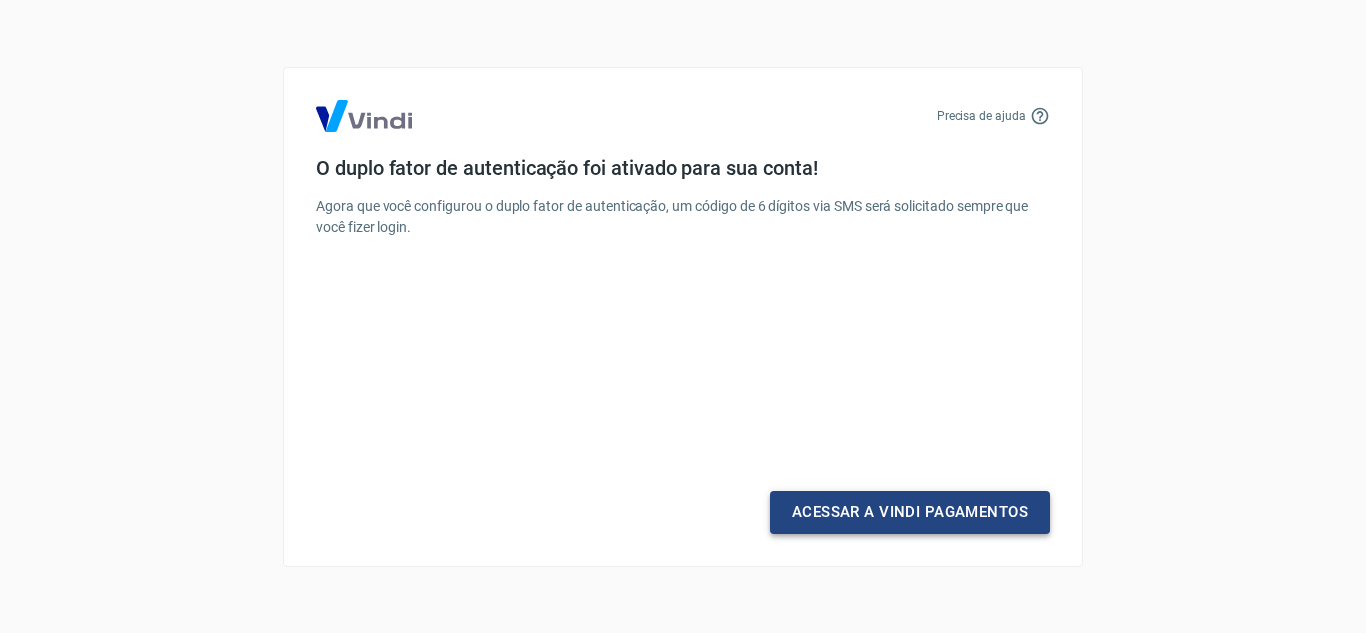 click on "Acessar a Vindi Pagamentos" at bounding box center (910, 512) 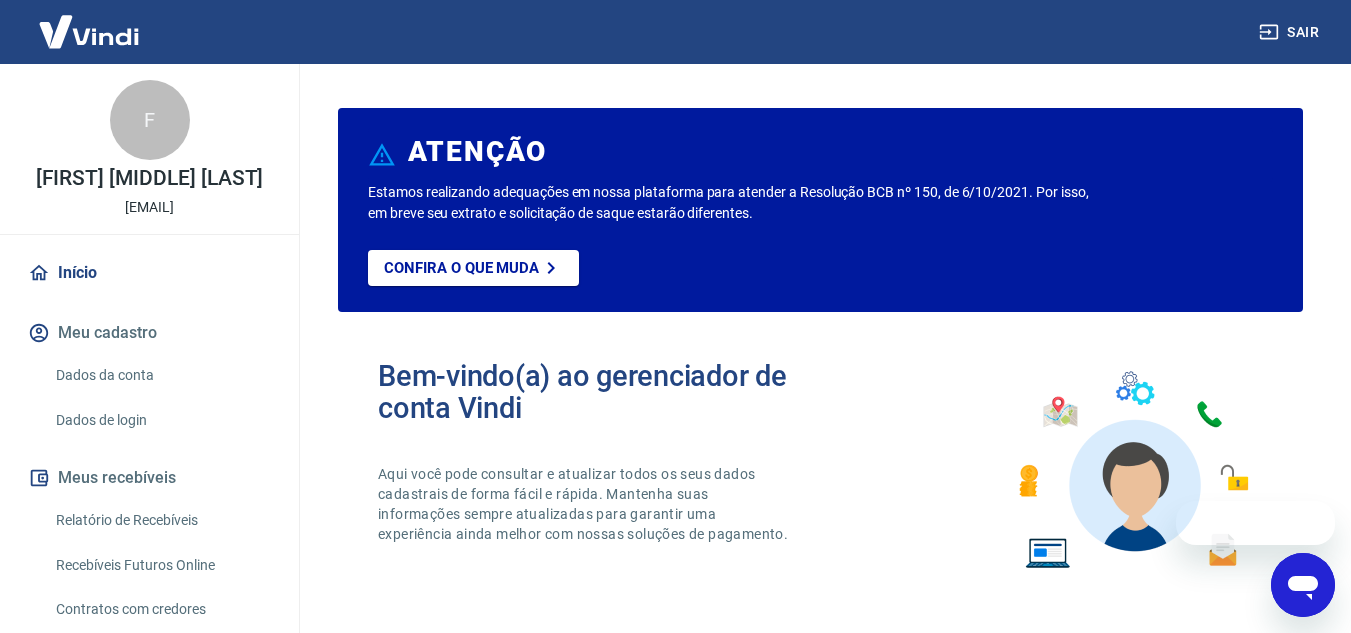 scroll, scrollTop: 0, scrollLeft: 0, axis: both 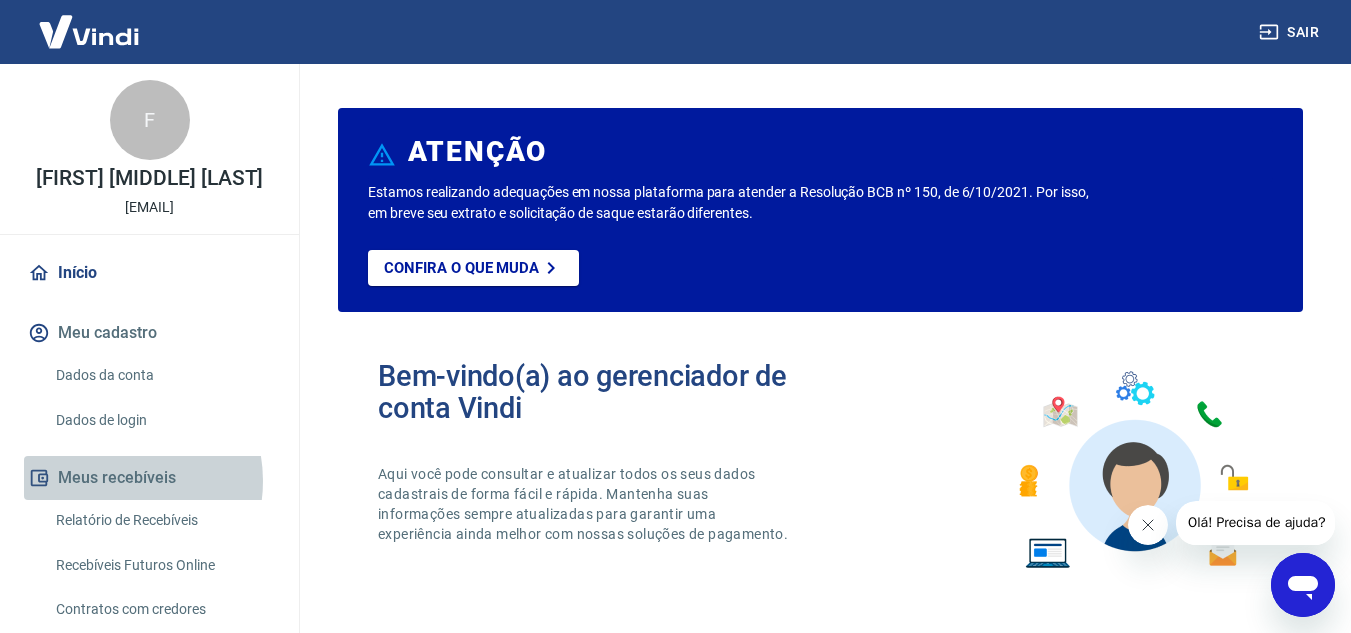 click on "Meus recebíveis" at bounding box center [149, 478] 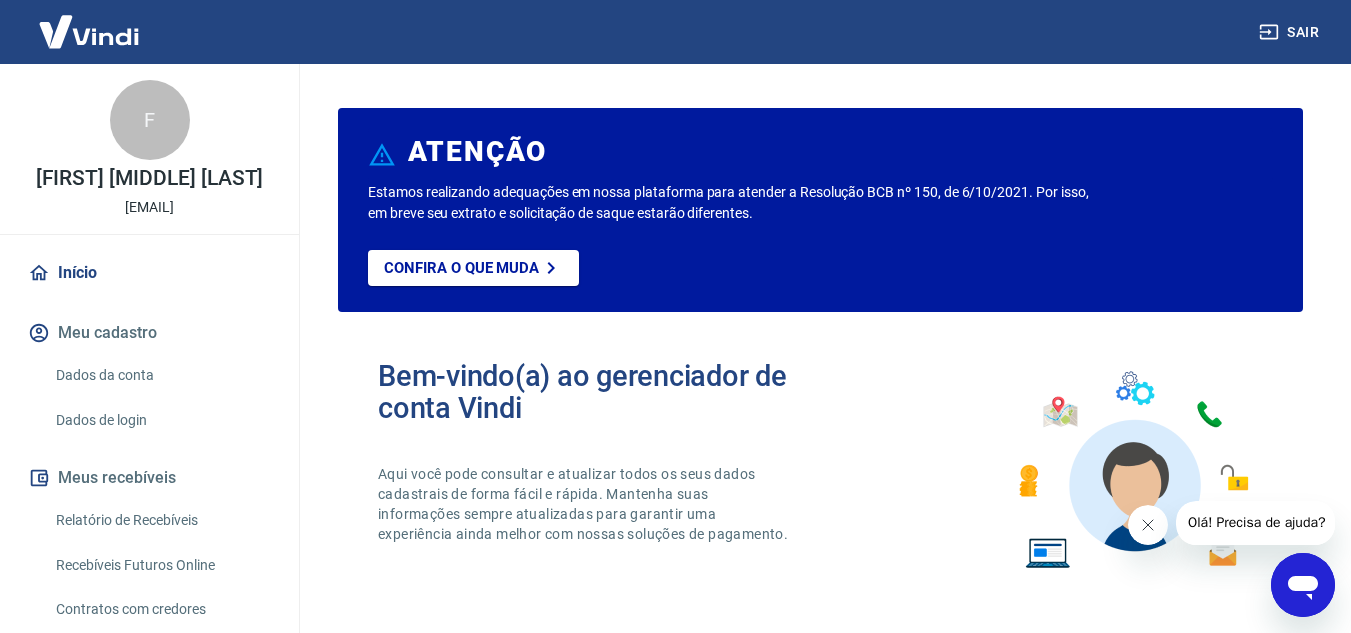 click on "Meus recebíveis" at bounding box center [149, 478] 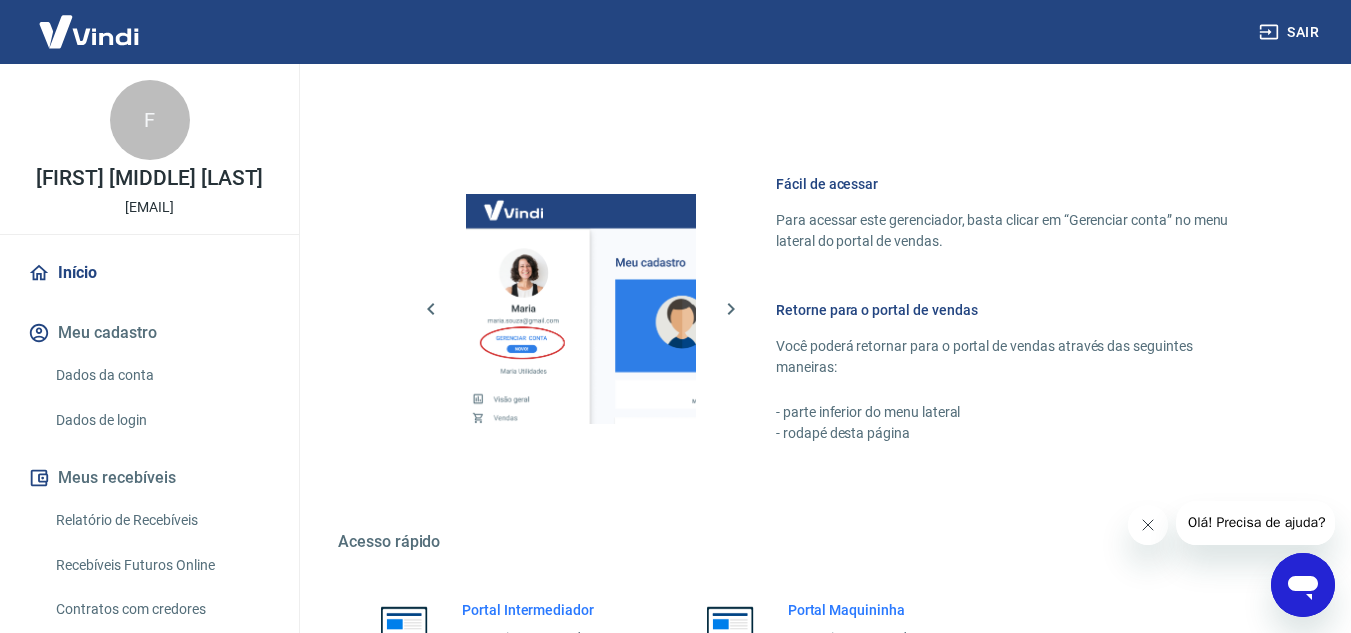 scroll, scrollTop: 1005, scrollLeft: 0, axis: vertical 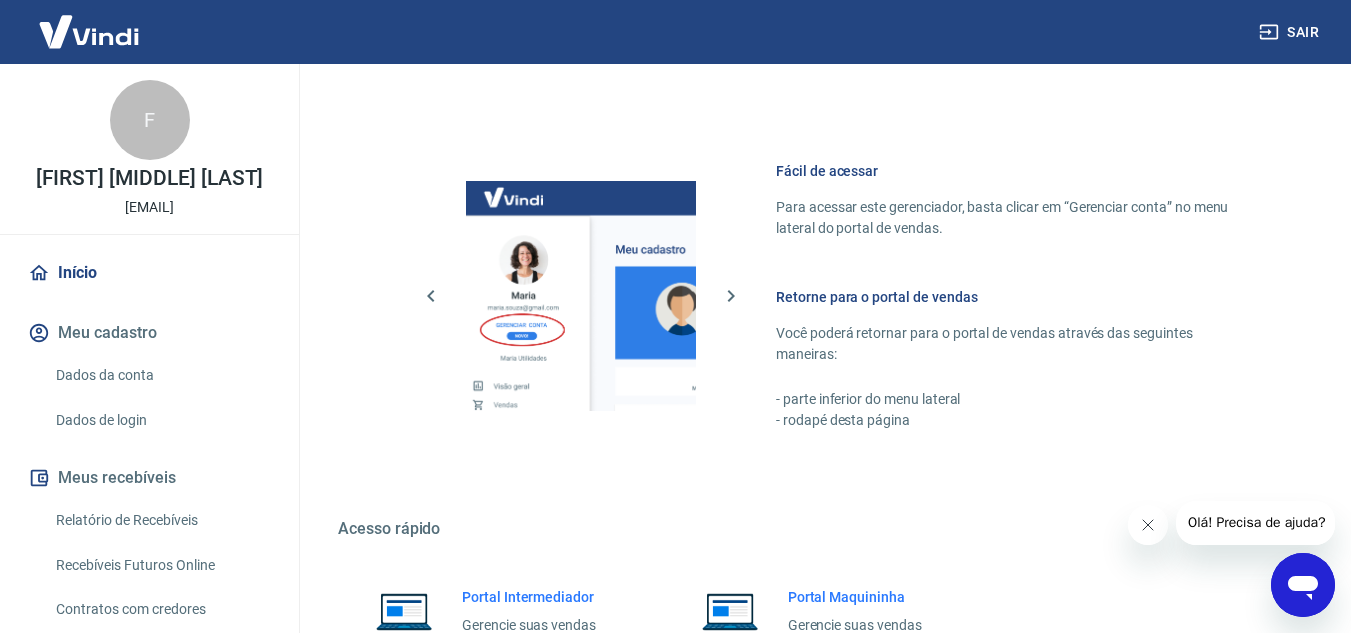 click on "Relatório de Recebíveis" at bounding box center [161, 520] 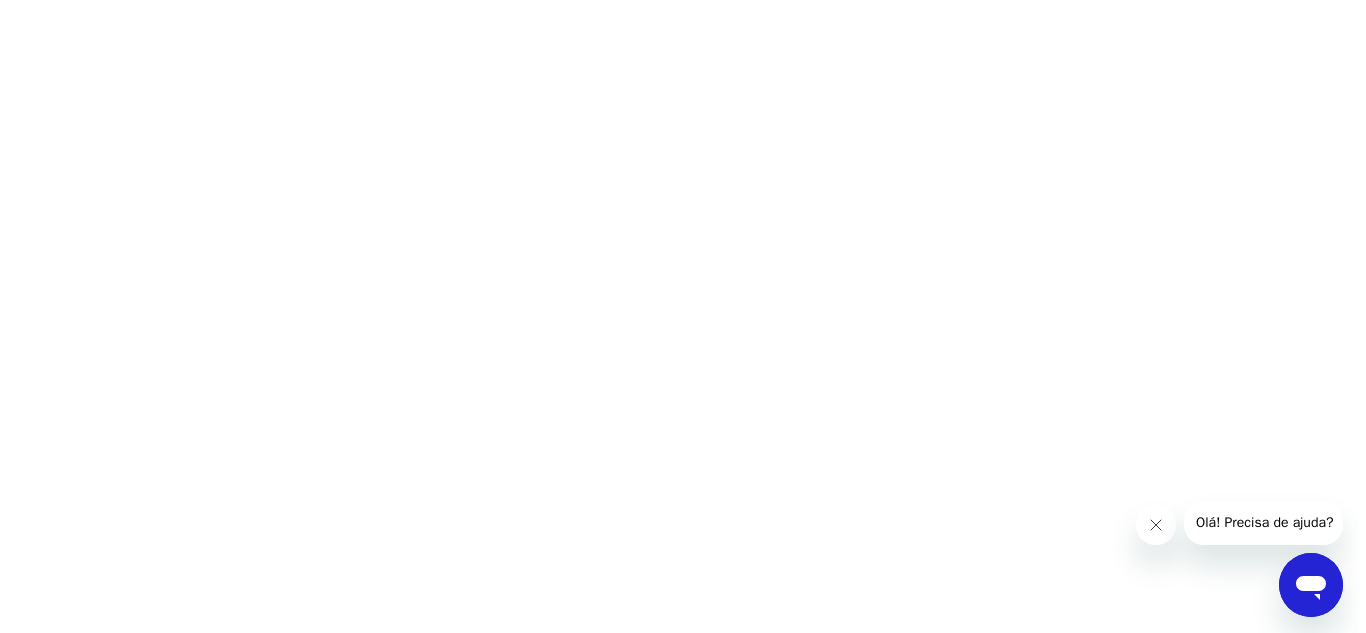 scroll, scrollTop: 0, scrollLeft: 0, axis: both 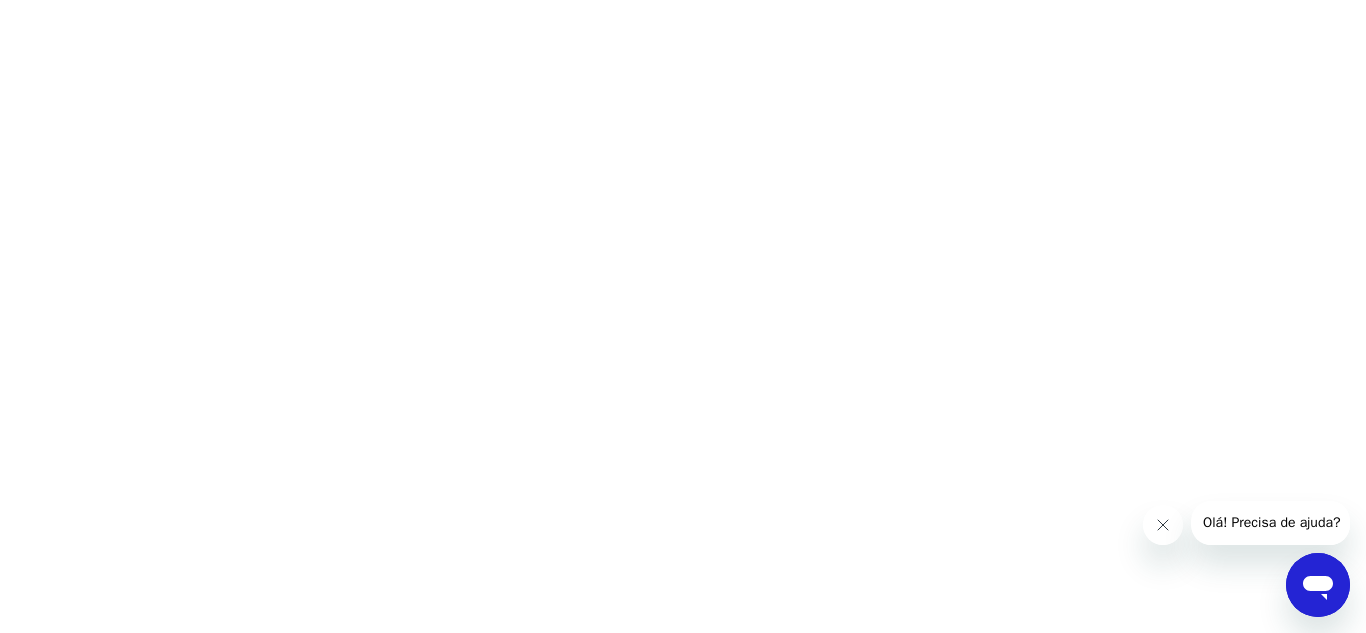 click 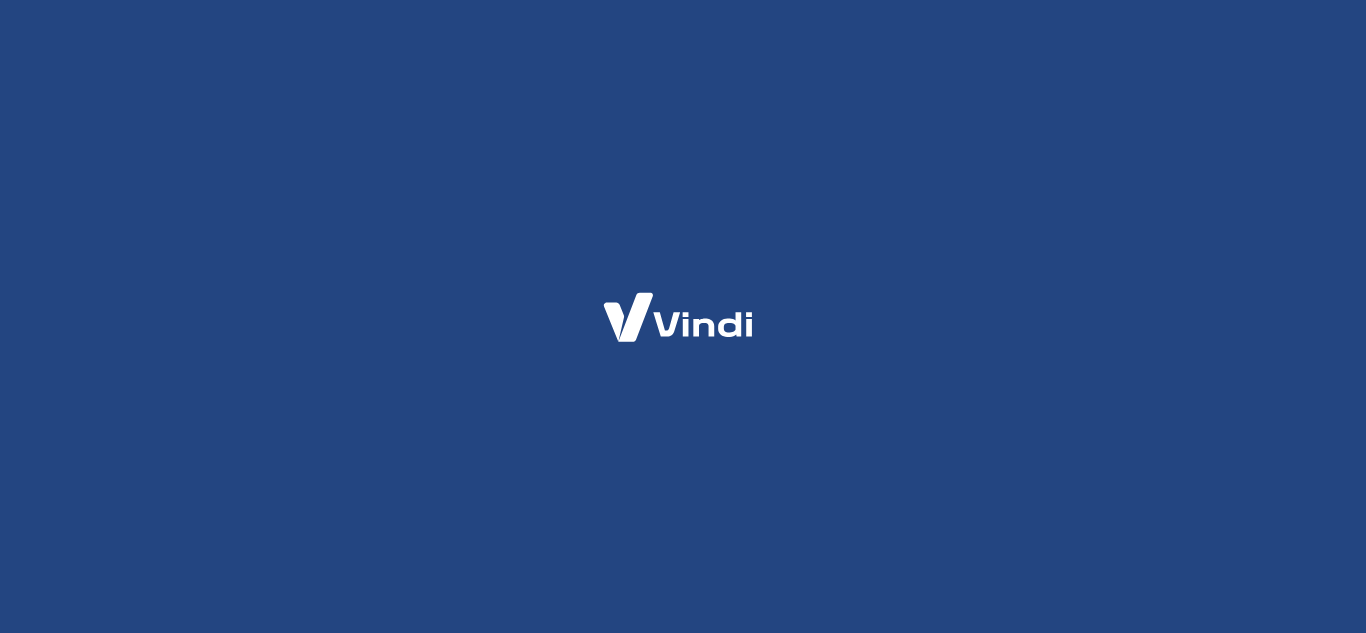 scroll, scrollTop: 0, scrollLeft: 0, axis: both 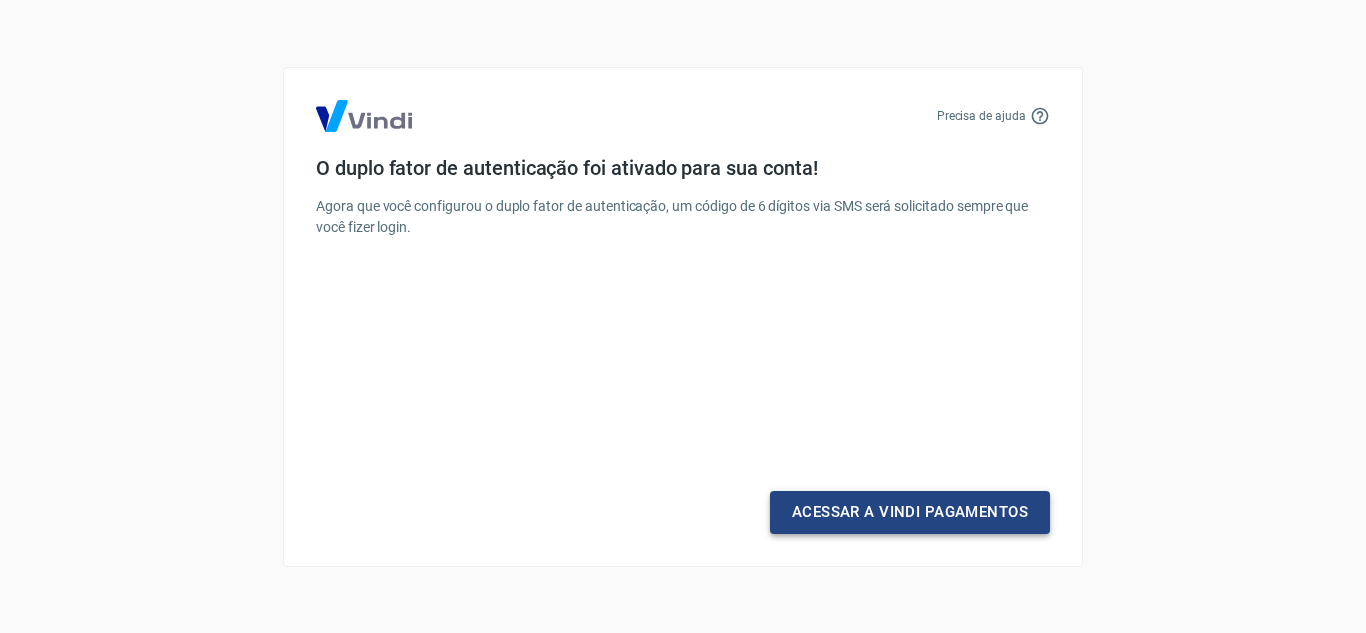 click on "Acessar a Vindi Pagamentos" at bounding box center (910, 512) 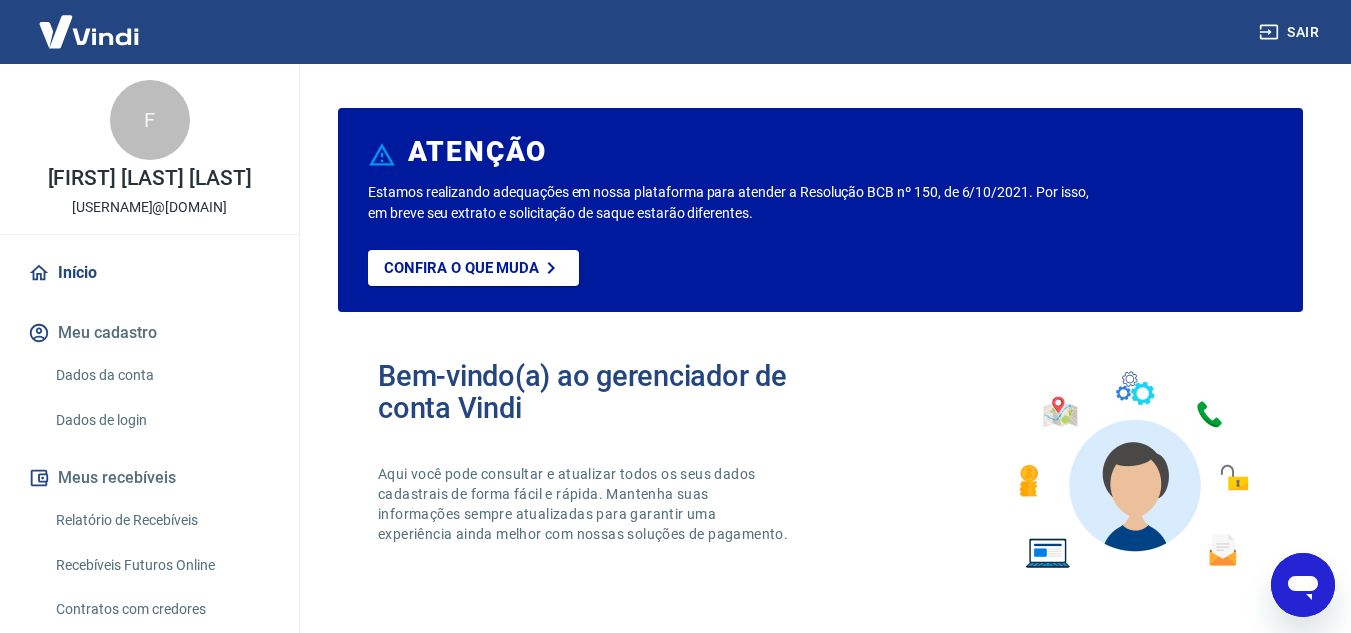 scroll, scrollTop: 0, scrollLeft: 0, axis: both 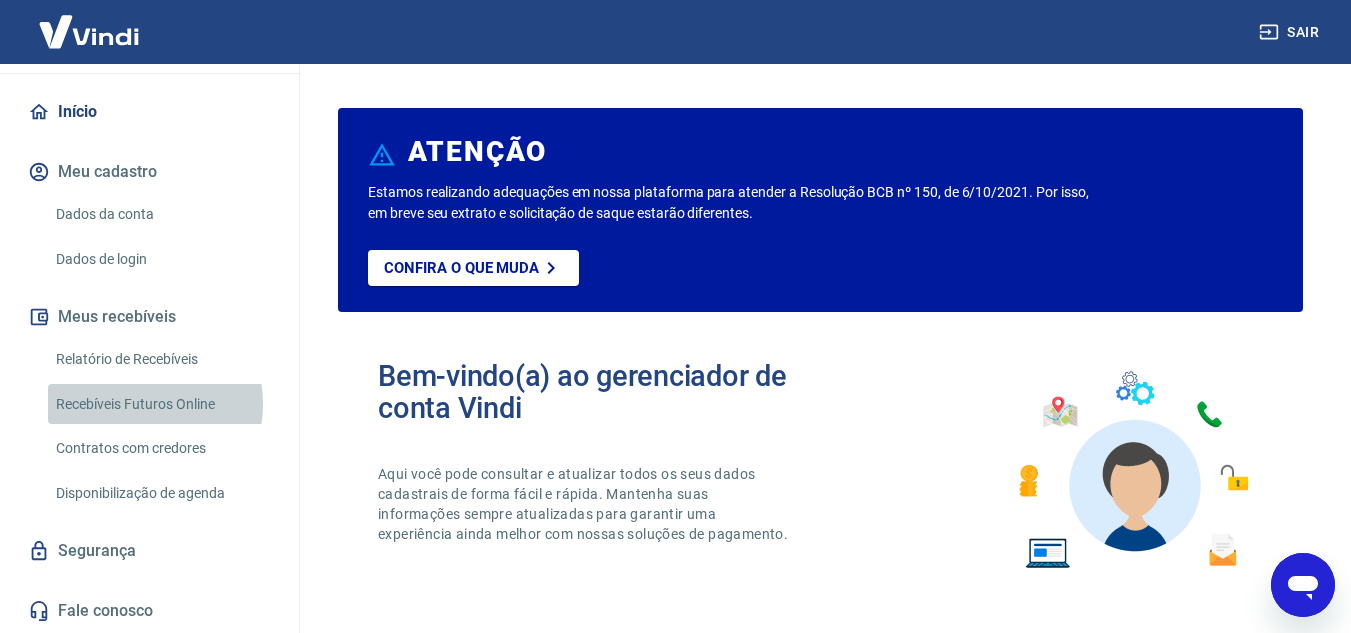click on "Recebíveis Futuros Online" at bounding box center [161, 404] 